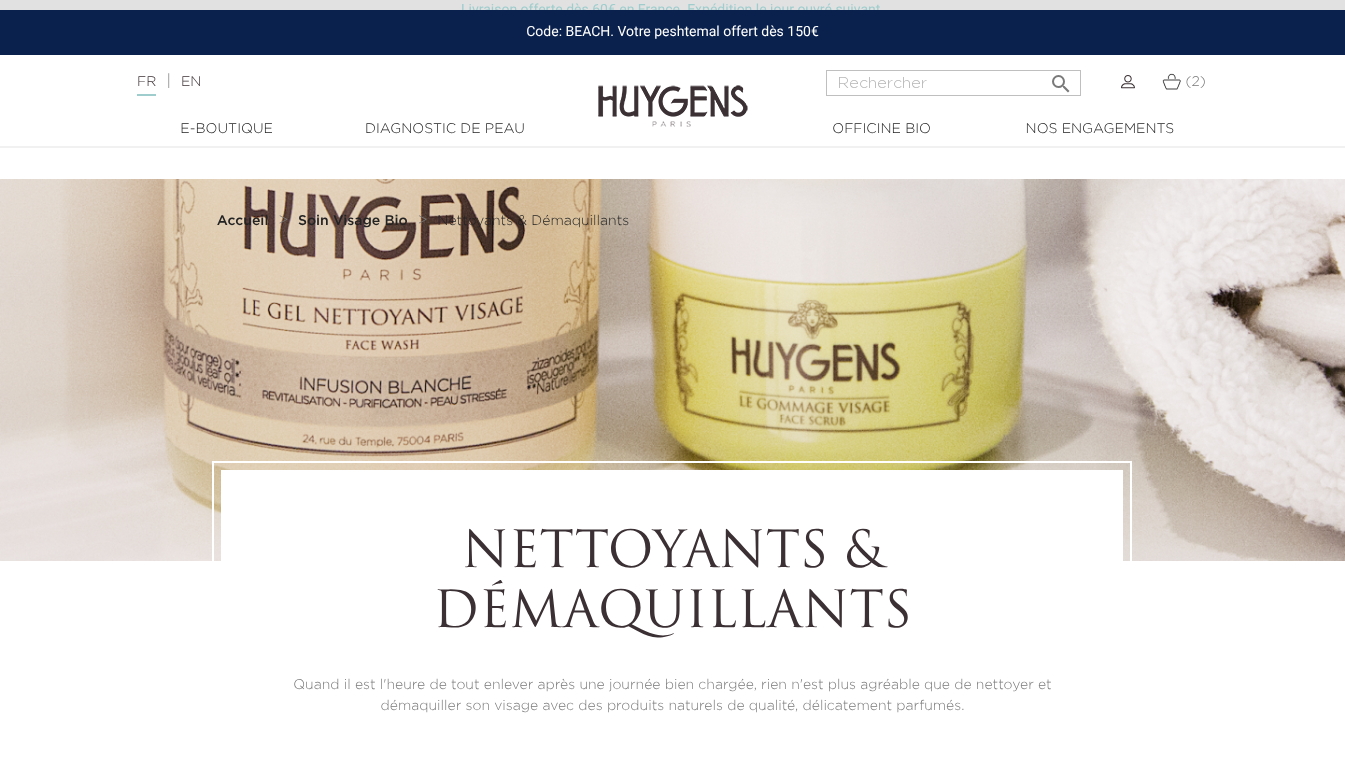 scroll, scrollTop: 223, scrollLeft: 0, axis: vertical 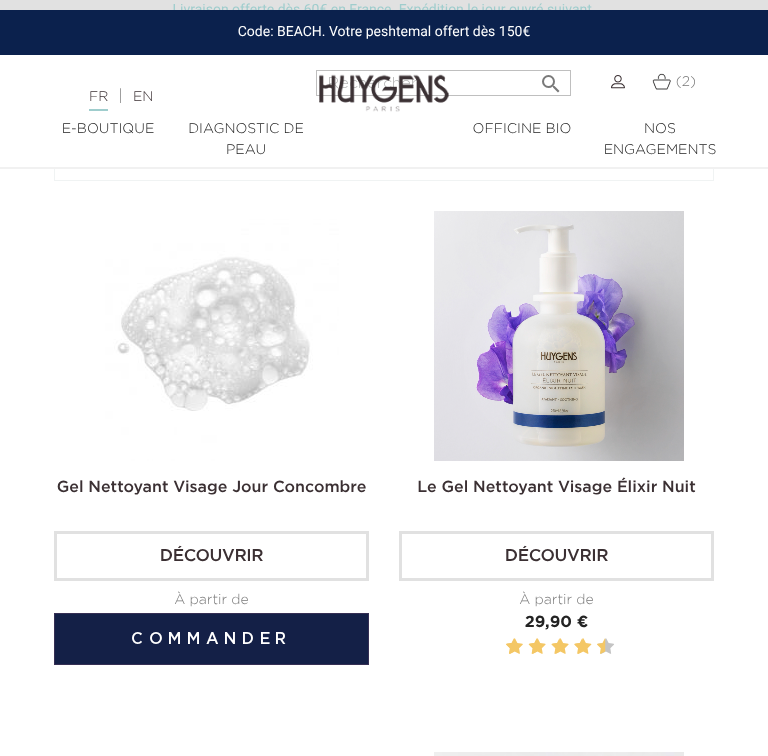 click at bounding box center [214, 336] 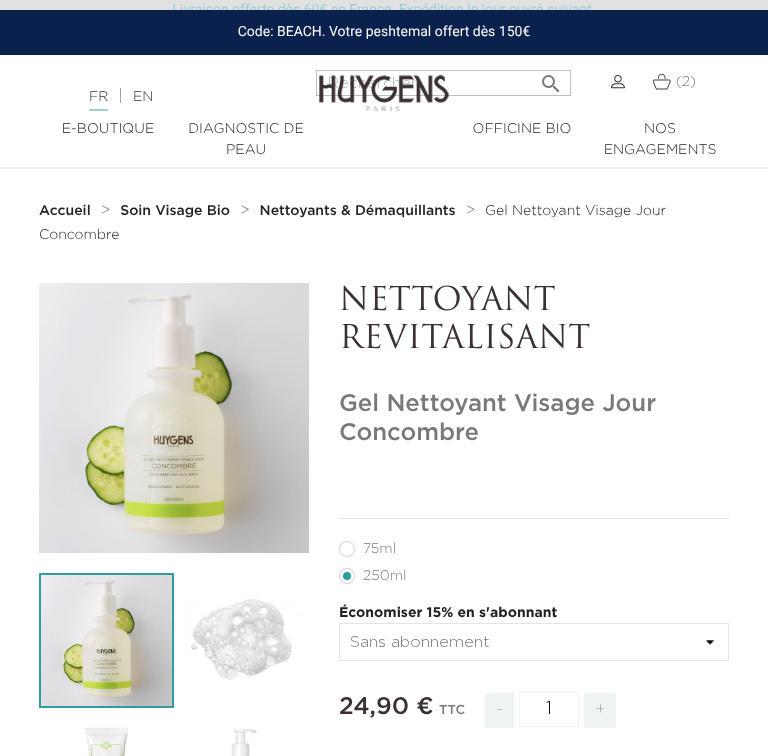 scroll, scrollTop: 143, scrollLeft: 0, axis: vertical 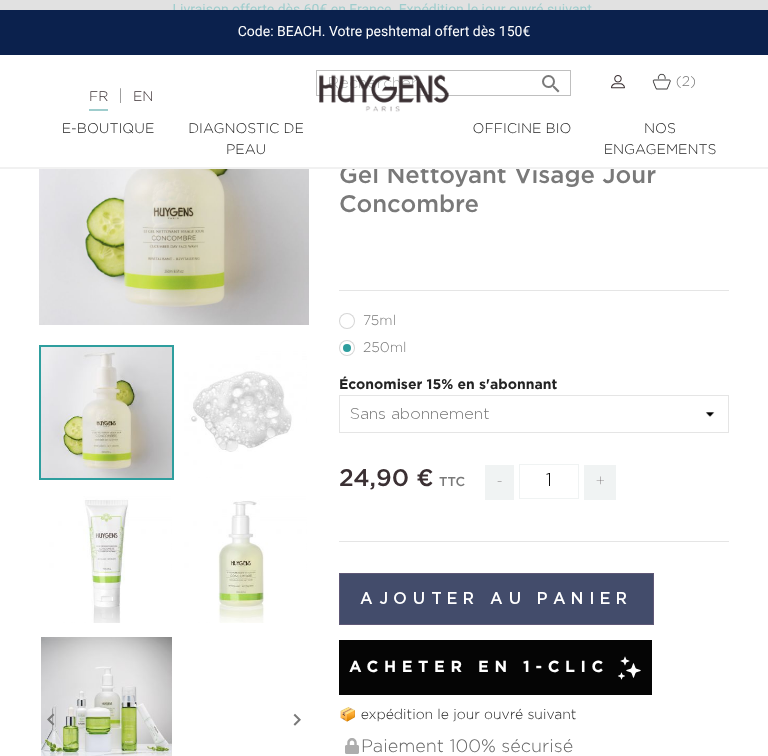 click on "Ajouter au panier" at bounding box center [496, 599] 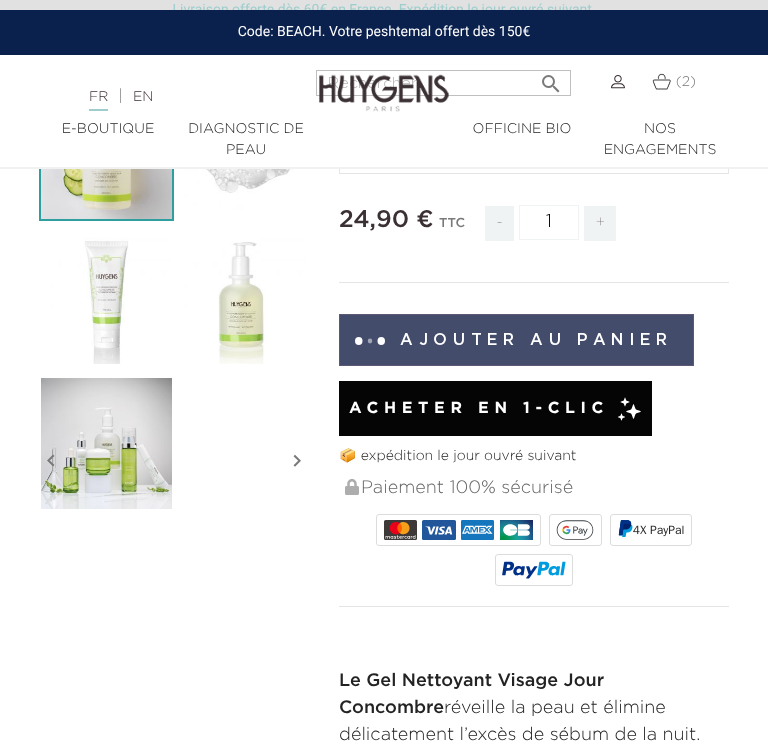 scroll, scrollTop: 490, scrollLeft: 0, axis: vertical 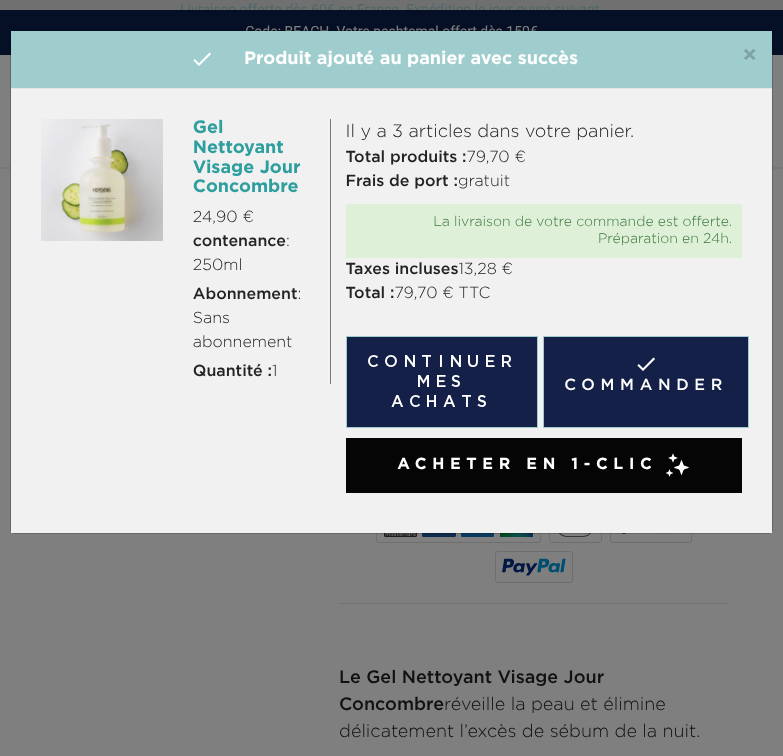 click on "×
 Produit ajouté au panier avec succès
Gel Nettoyant Visage Jour Concombre
24,90 €
contenance : 250ml
Abonnement : Sans abonnement
Quantité :  1
Il y a 3 articles dans votre panier.
Total produits :  79,70 €
Frais de port :  gratuit
La livraison de votre commande est offerte. Préparation en 24h.
Taxes incluses  13,28 €
Total :  79,70 € TTC
Continuer mes achats
 Commander" at bounding box center [391, 378] 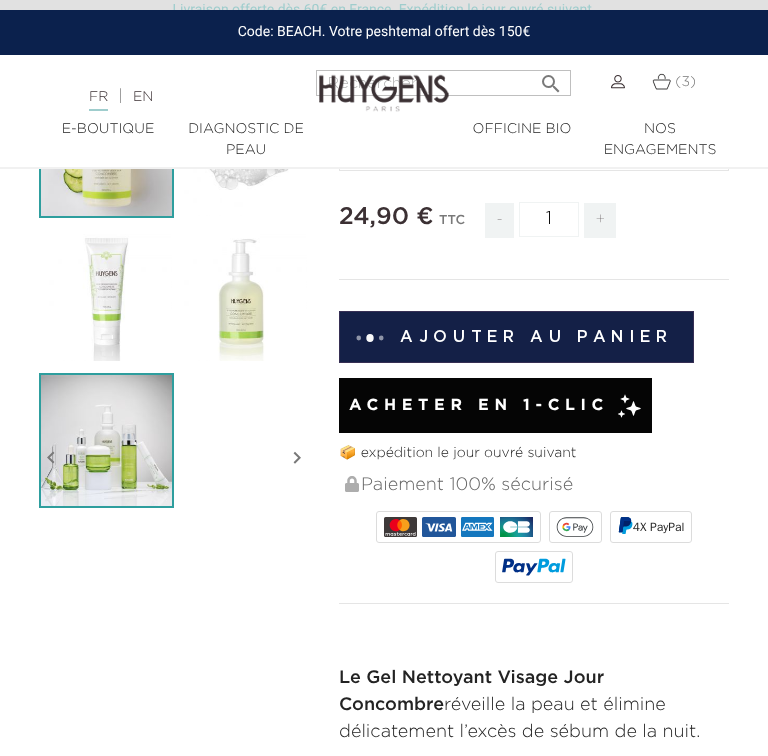 click at bounding box center [106, 440] 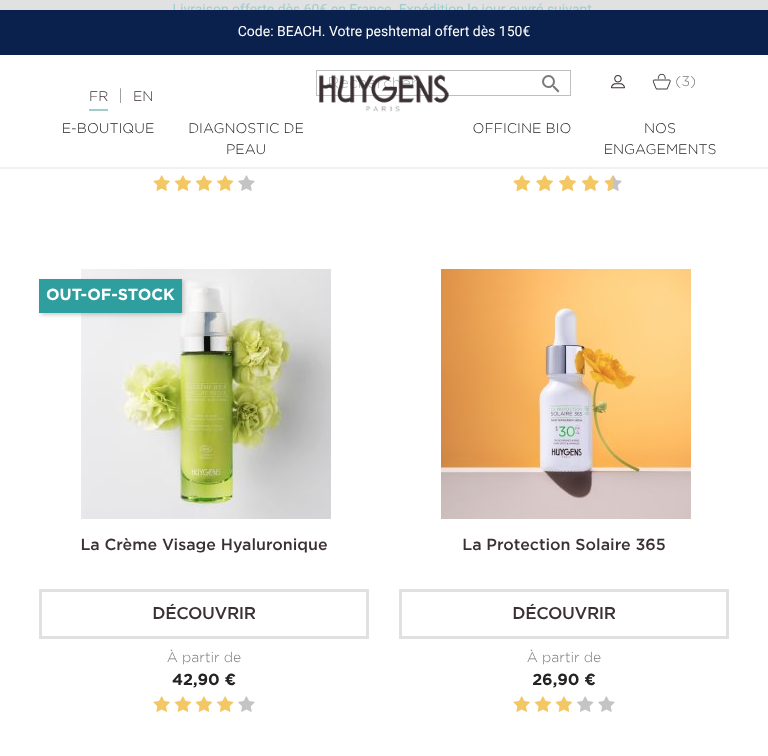 scroll, scrollTop: 2519, scrollLeft: 0, axis: vertical 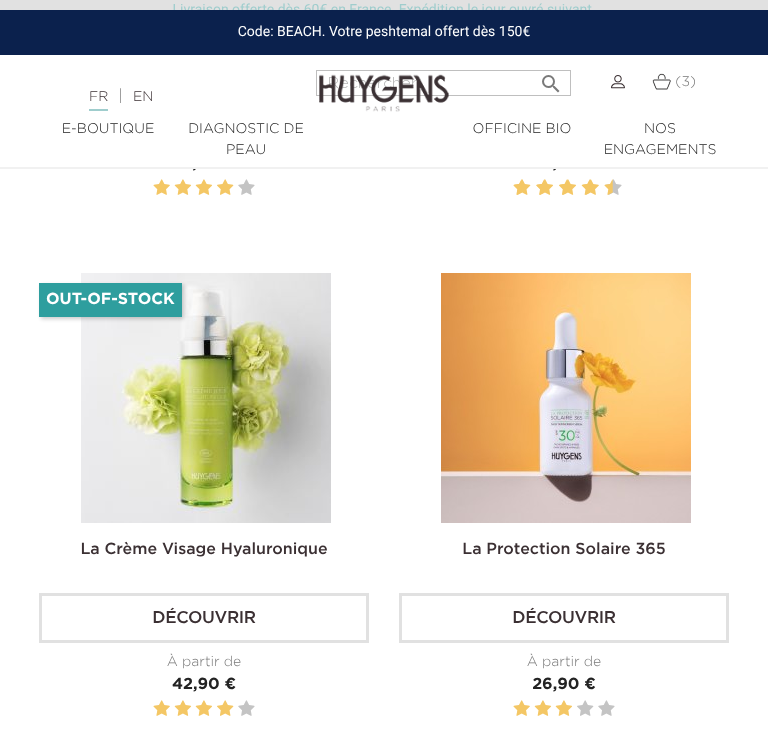 click at bounding box center [206, 398] 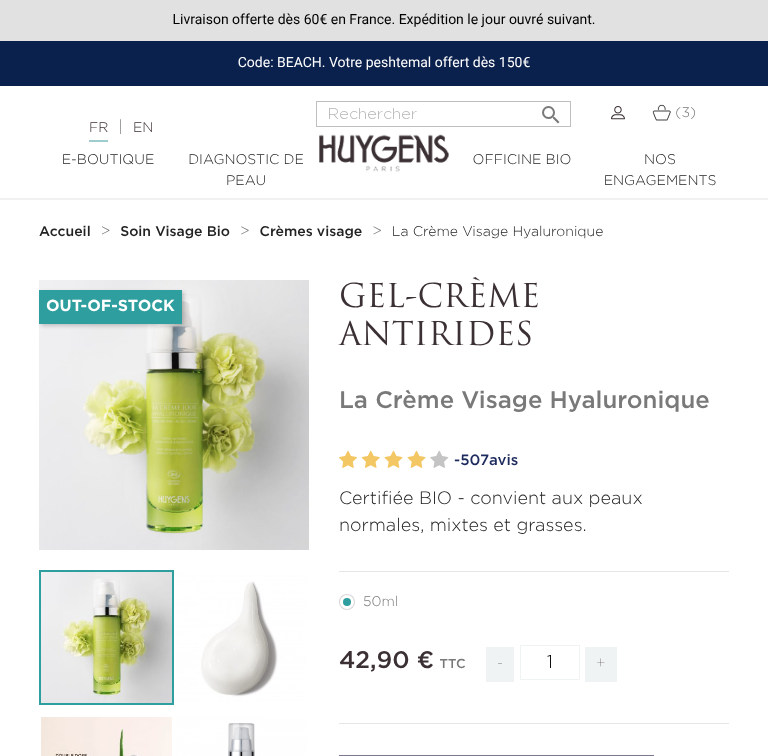 scroll, scrollTop: 0, scrollLeft: 0, axis: both 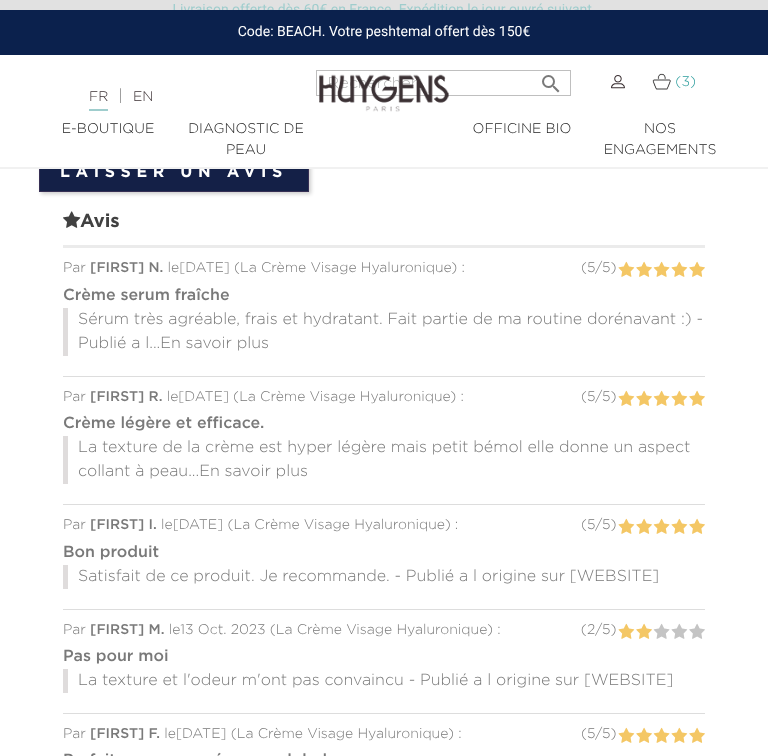 click on "(3)" at bounding box center [685, 82] 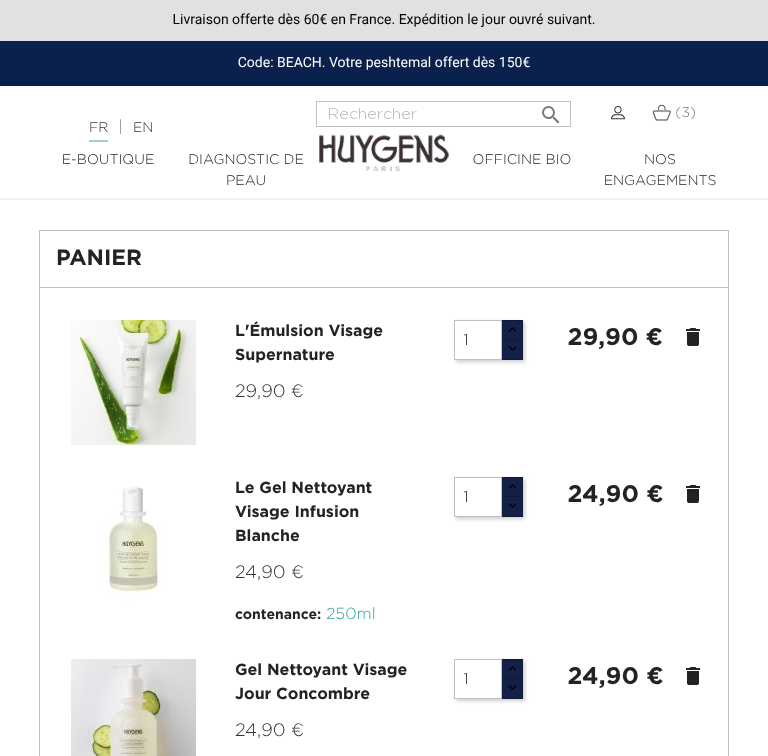 scroll, scrollTop: 0, scrollLeft: 0, axis: both 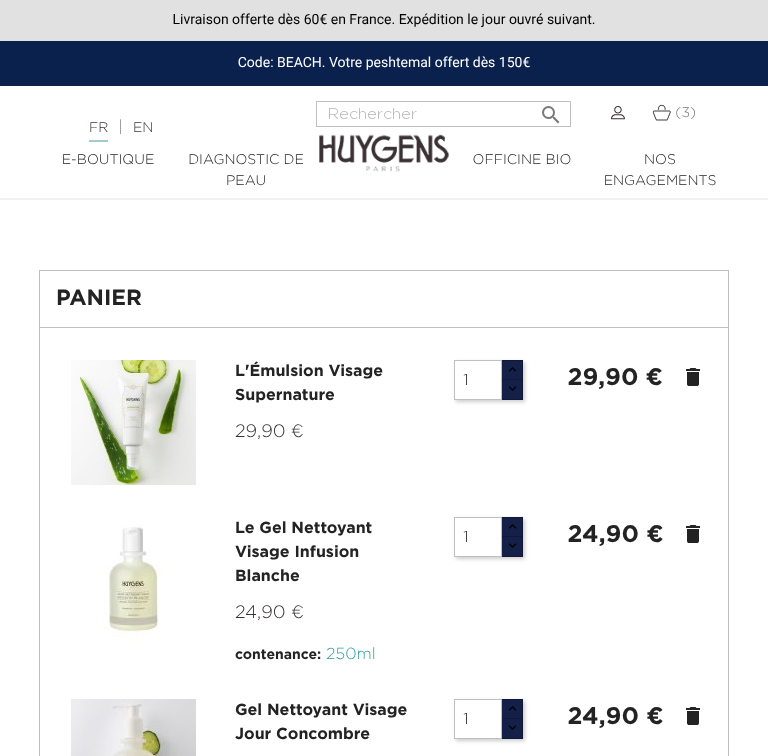 click on "Le Gel Nettoyant Visage Infusion Blanche
24,90 €
contenance:
250ml
1
24,90 €
delete" at bounding box center [384, 592] 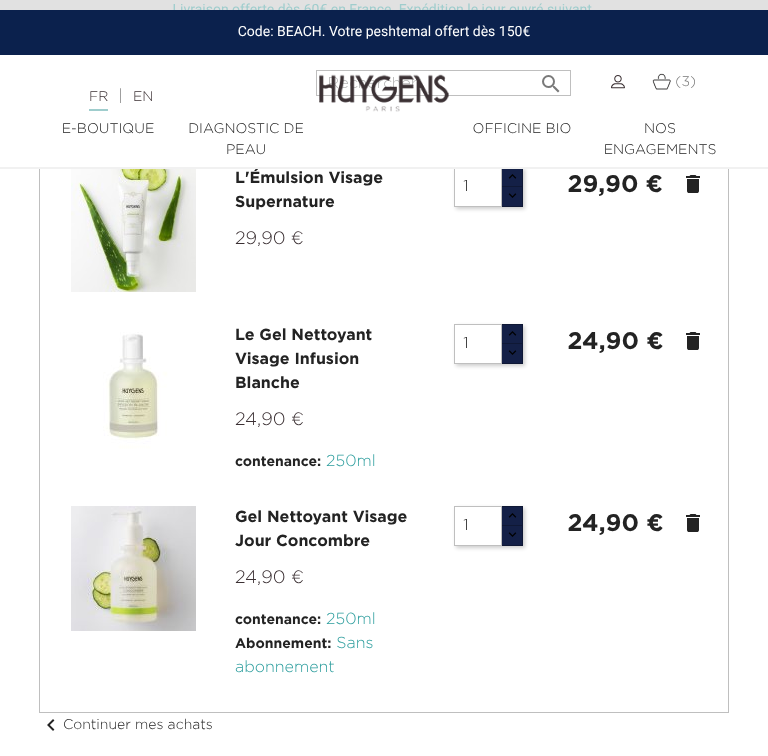 scroll, scrollTop: 157, scrollLeft: 0, axis: vertical 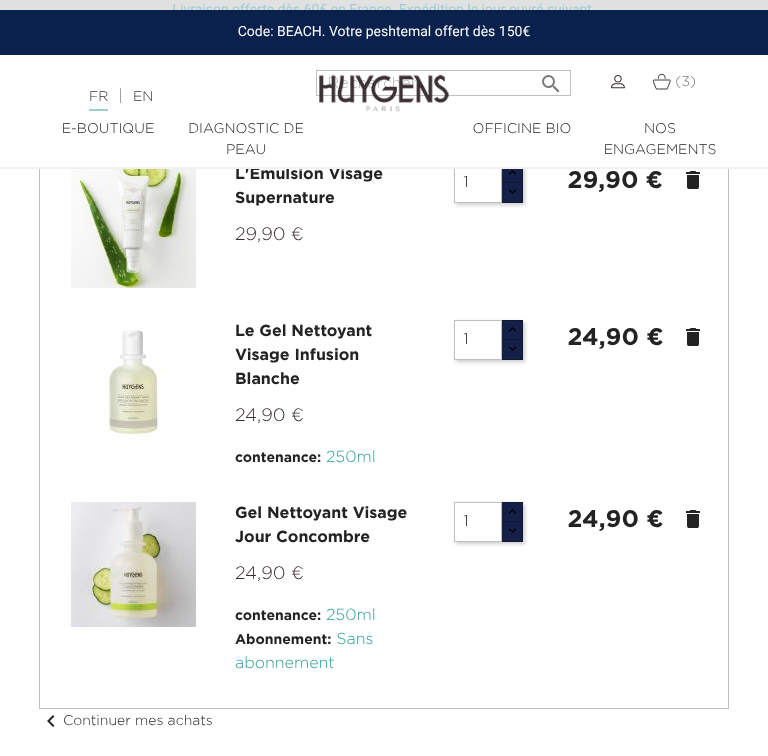 click on "delete" at bounding box center (693, 337) 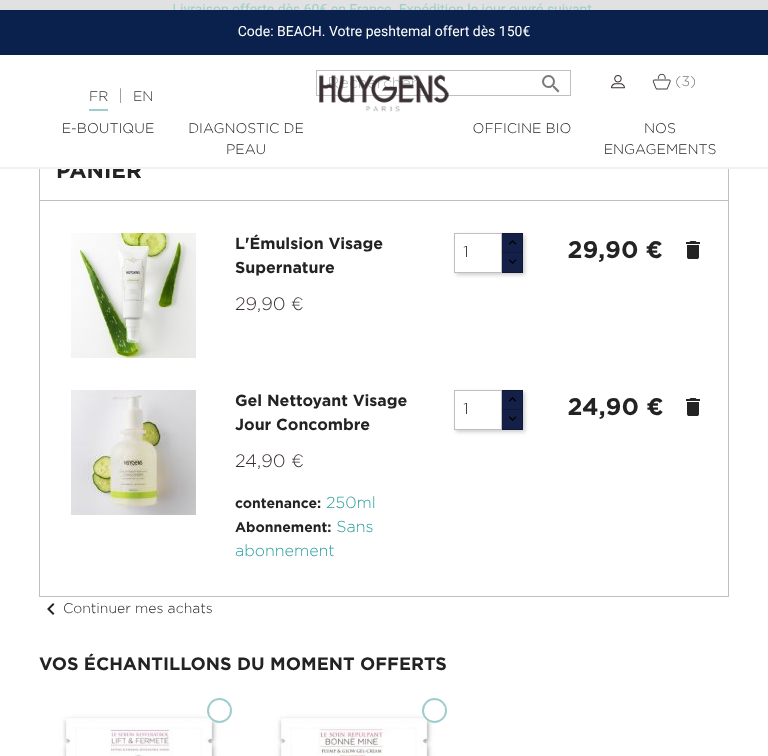 scroll, scrollTop: 1, scrollLeft: 0, axis: vertical 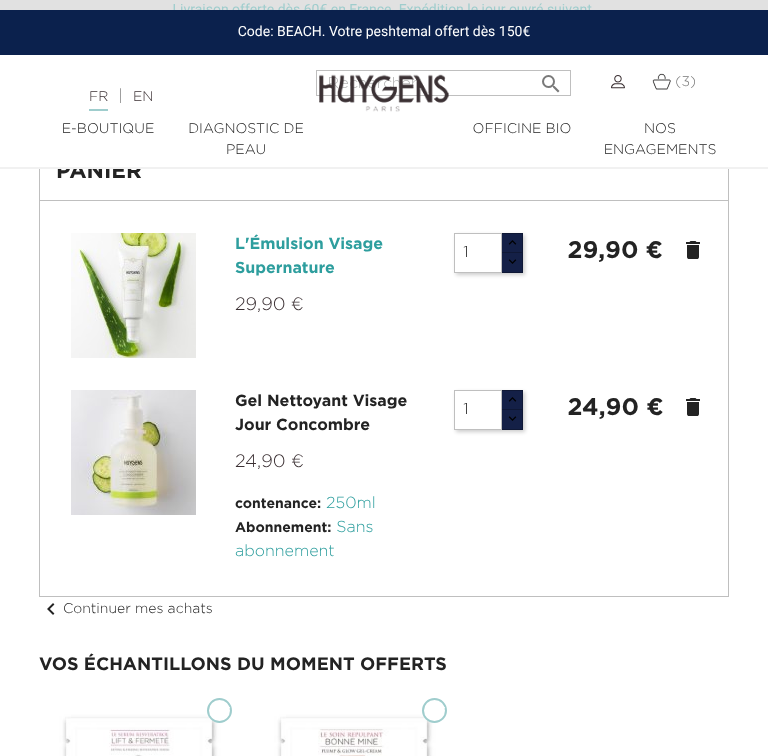 click on "L'Émulsion Visage Supernature" at bounding box center [309, 257] 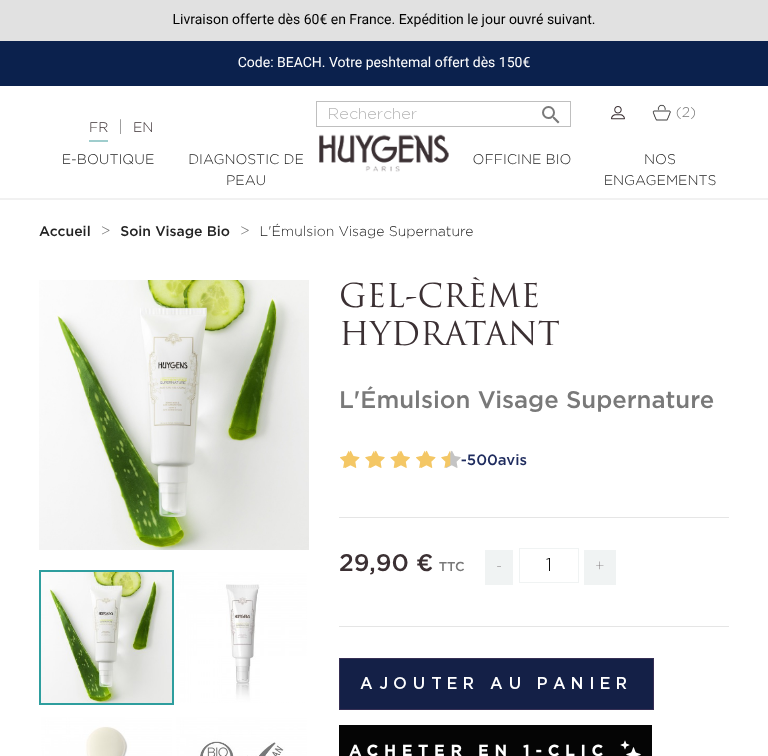scroll, scrollTop: 0, scrollLeft: 0, axis: both 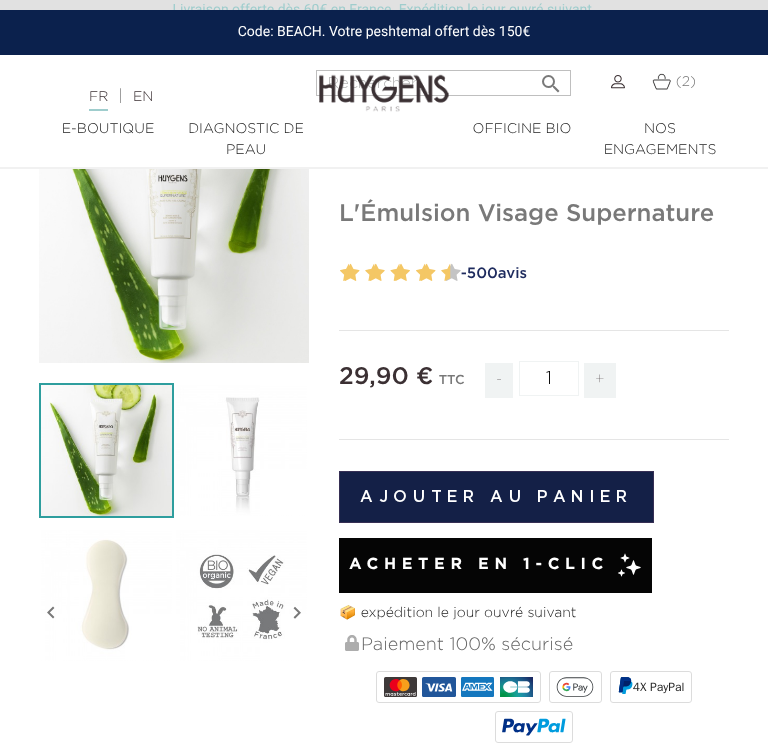 click on "" at bounding box center (297, 613) 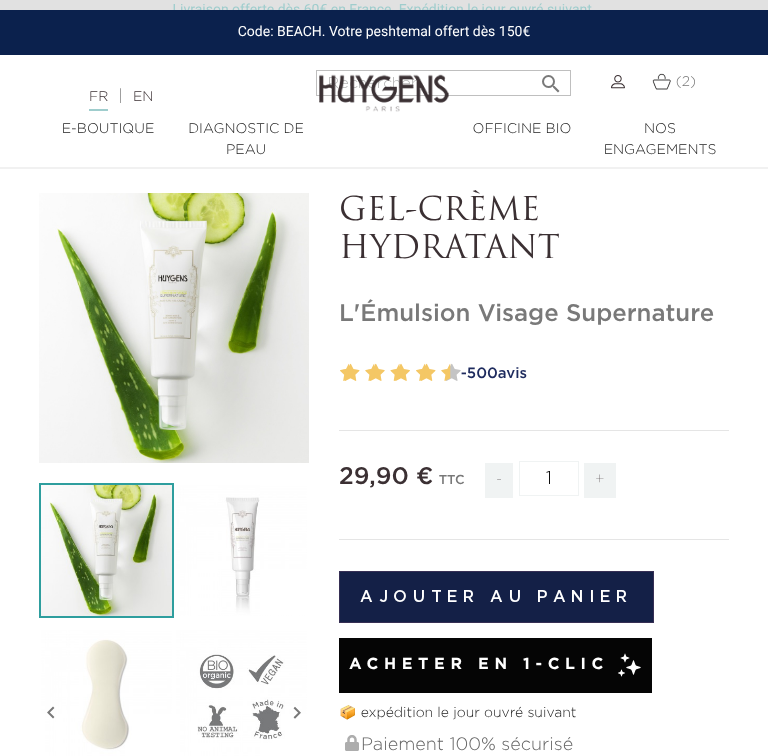 scroll, scrollTop: 0, scrollLeft: 0, axis: both 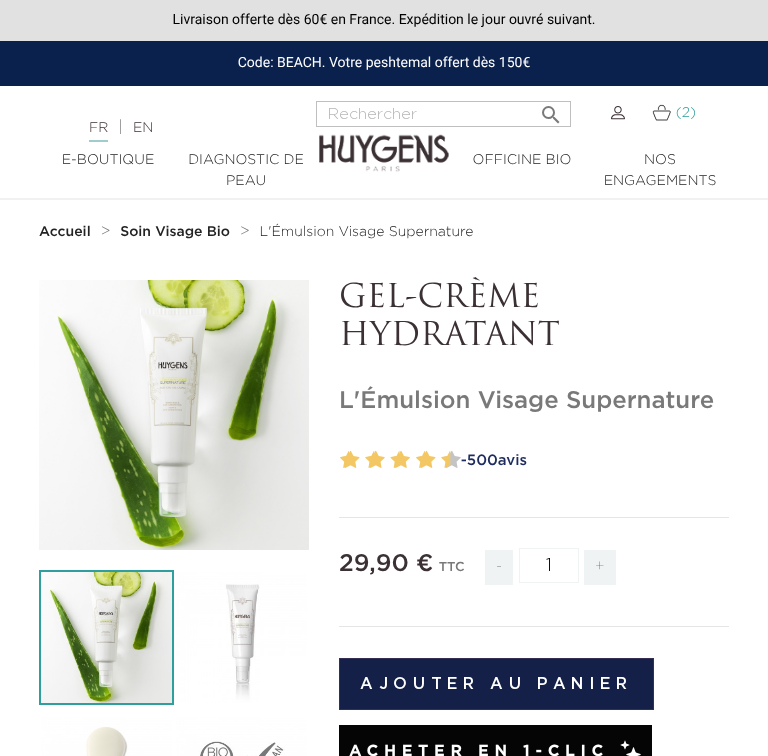 click at bounding box center (661, 112) 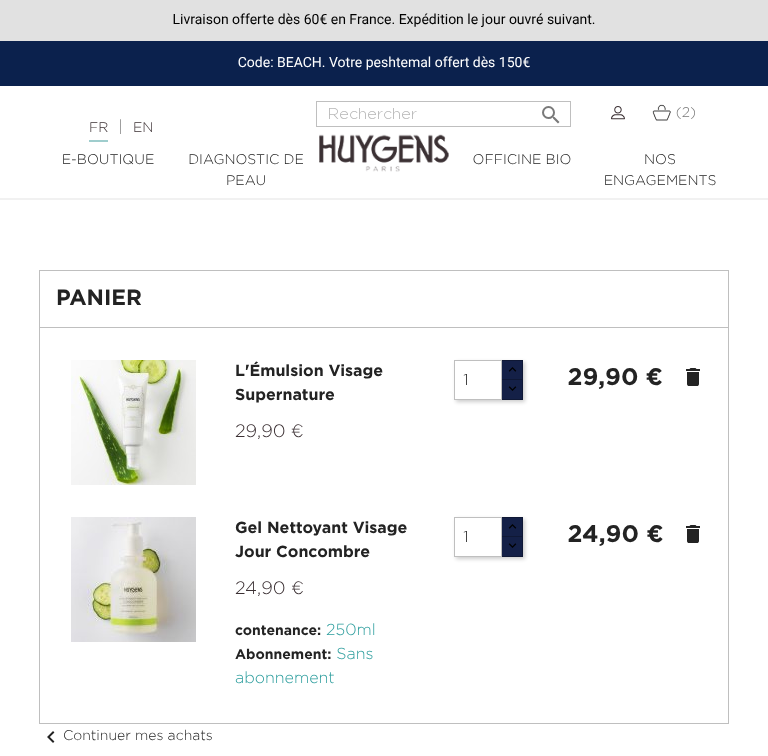 scroll, scrollTop: 0, scrollLeft: 0, axis: both 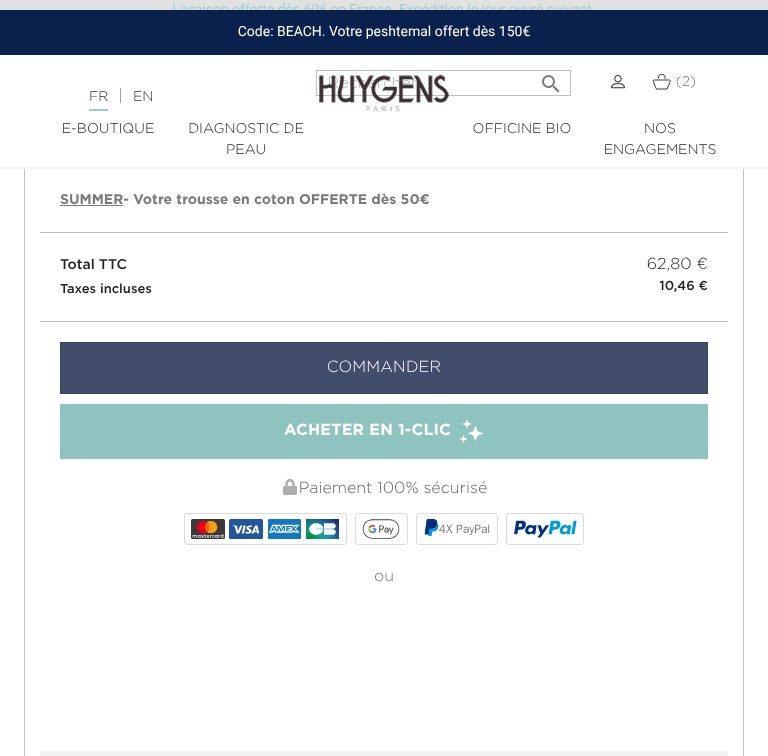 click on "Commander" at bounding box center (384, 368) 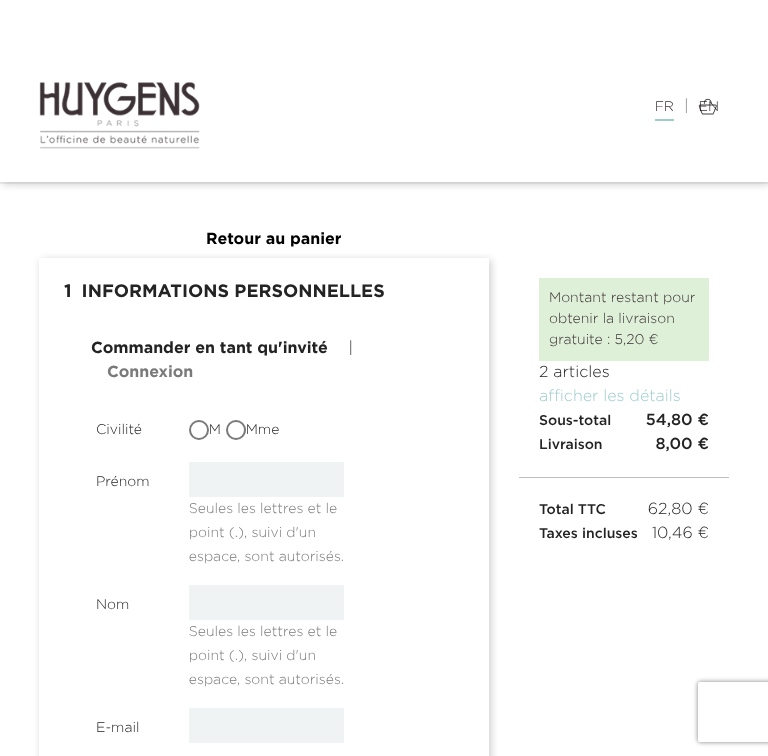 scroll, scrollTop: 0, scrollLeft: 0, axis: both 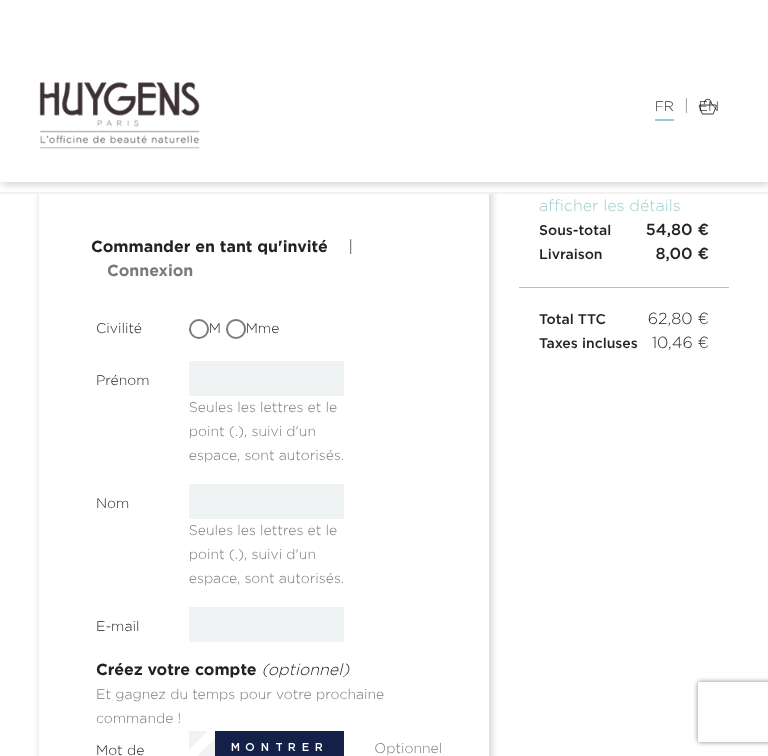 click on "Mme" at bounding box center [238, 331] 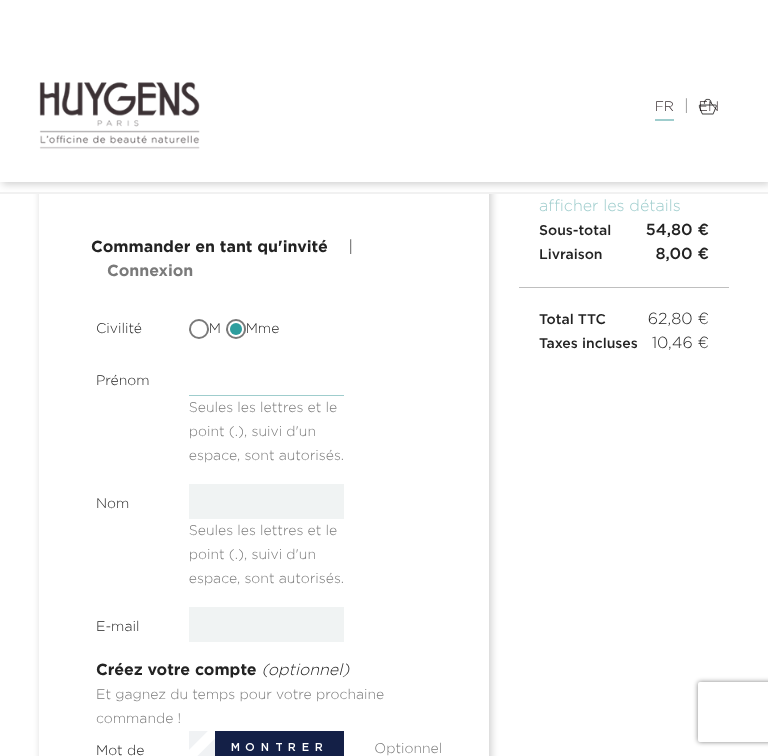 click at bounding box center [267, 378] 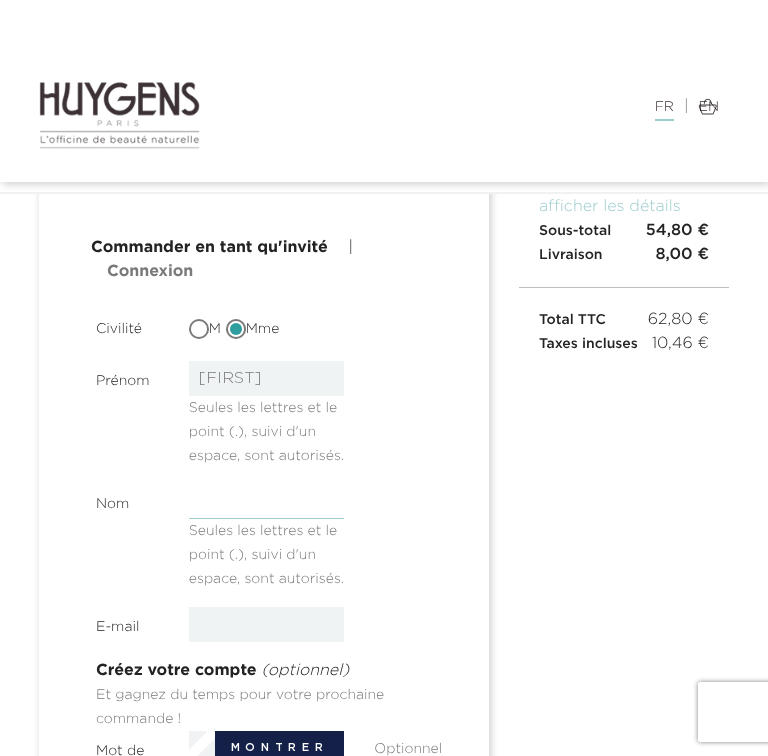type on "[LAST]" 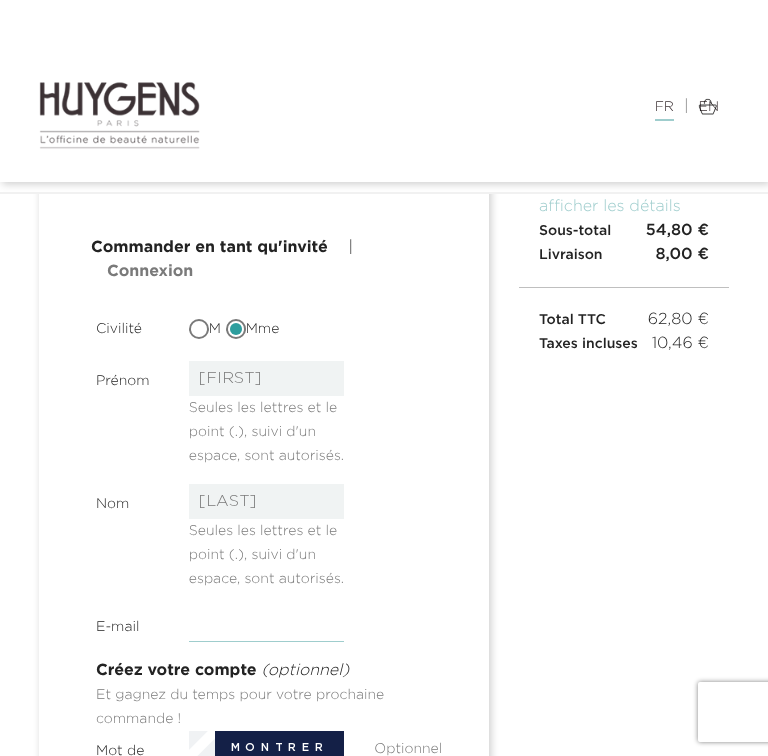 type on "[EMAIL]" 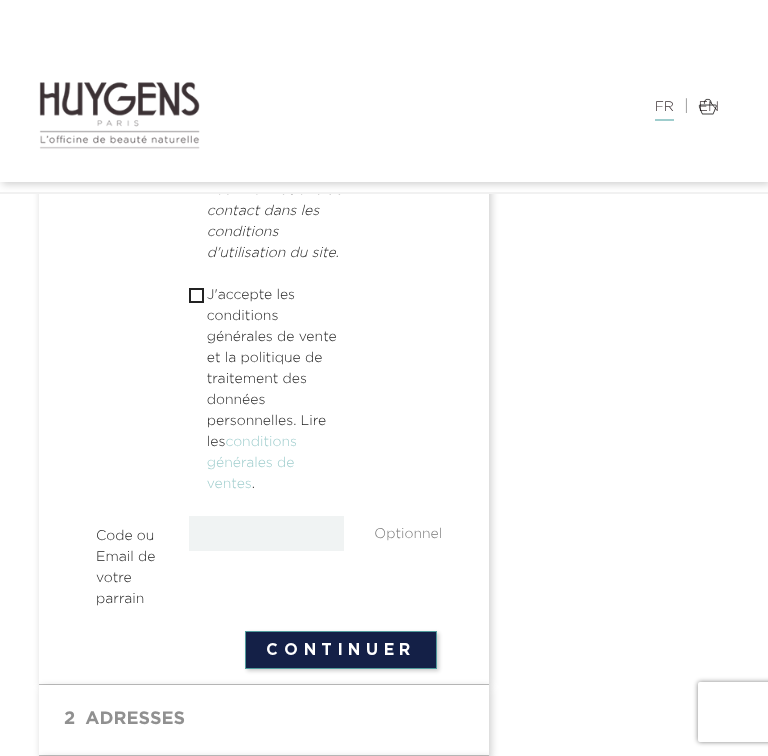 scroll, scrollTop: 1001, scrollLeft: 0, axis: vertical 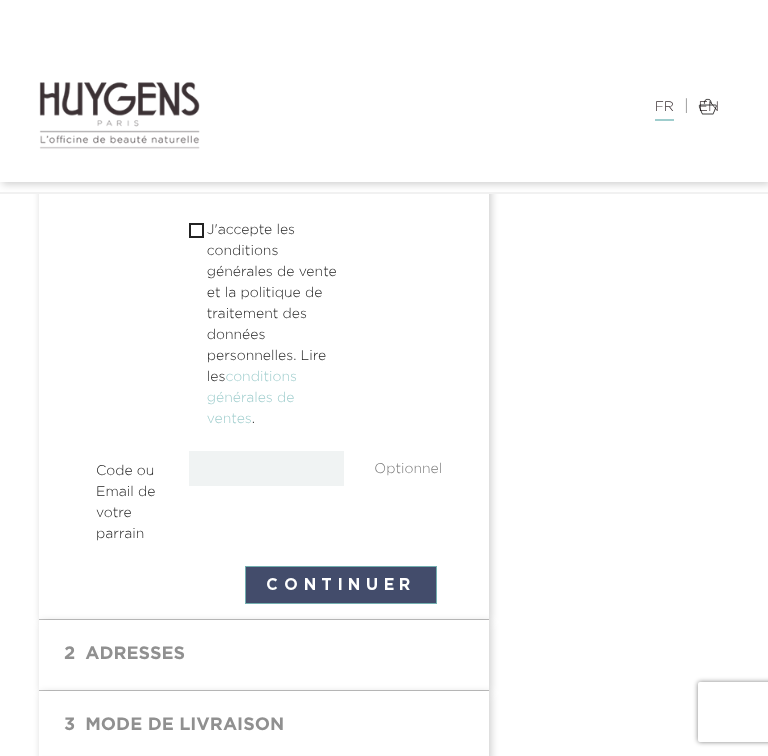 click on "Continuer" at bounding box center (341, 585) 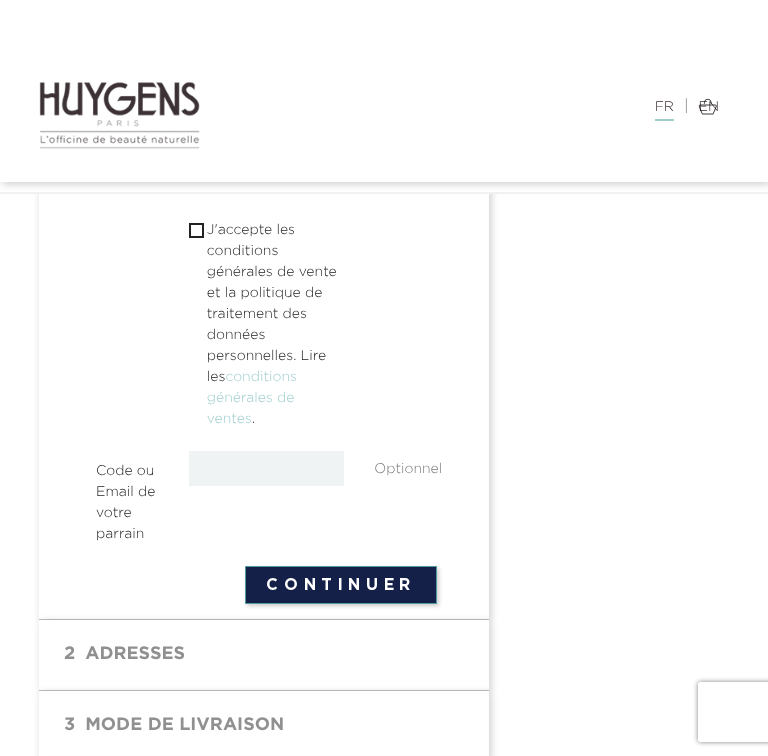 click on "J'accepte les conditions générales de vente et la politique de traitement des données personnelles. Lire les conditions générales de ventes ." at bounding box center (276, 325) 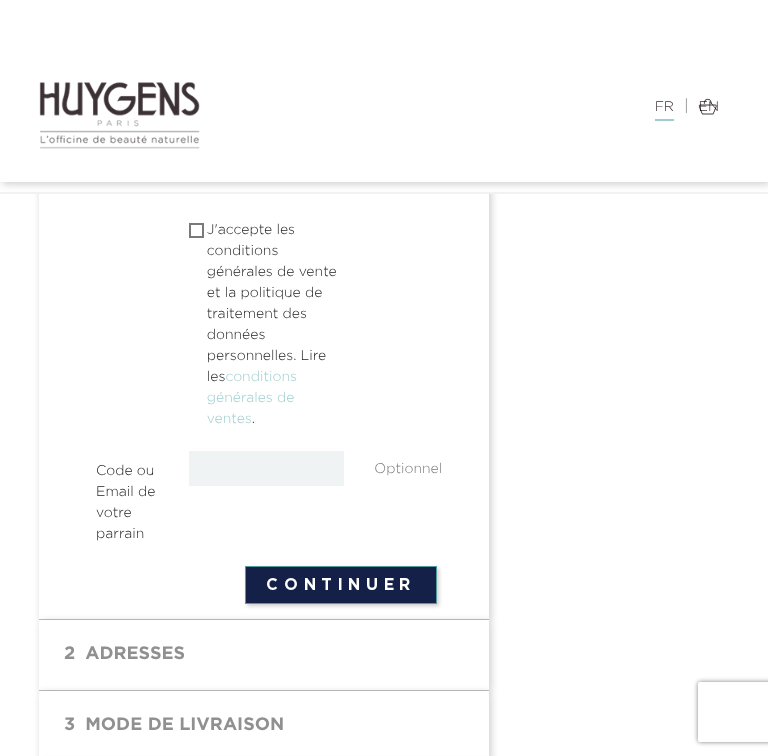 click at bounding box center (195, 230) 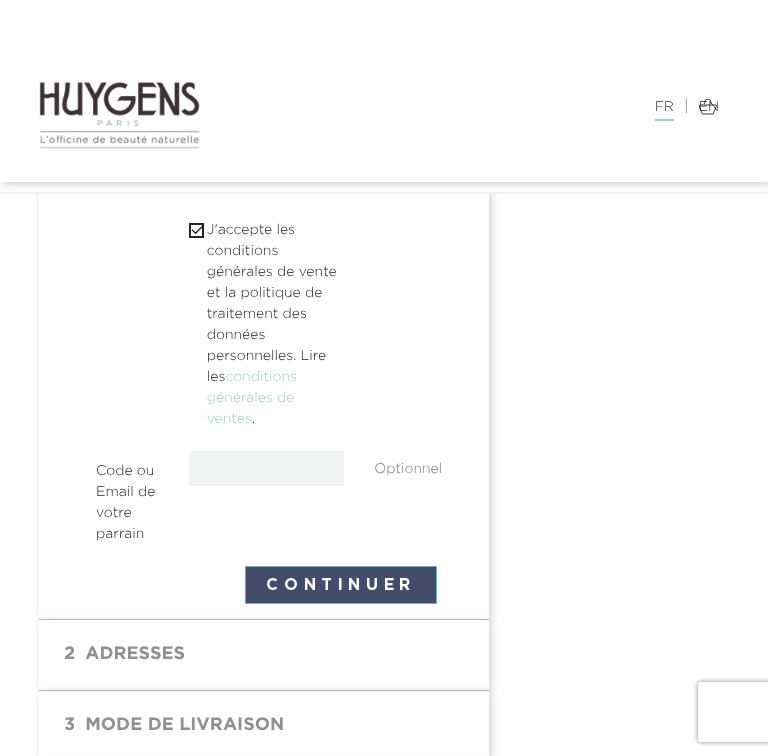 click on "Continuer" at bounding box center [341, 585] 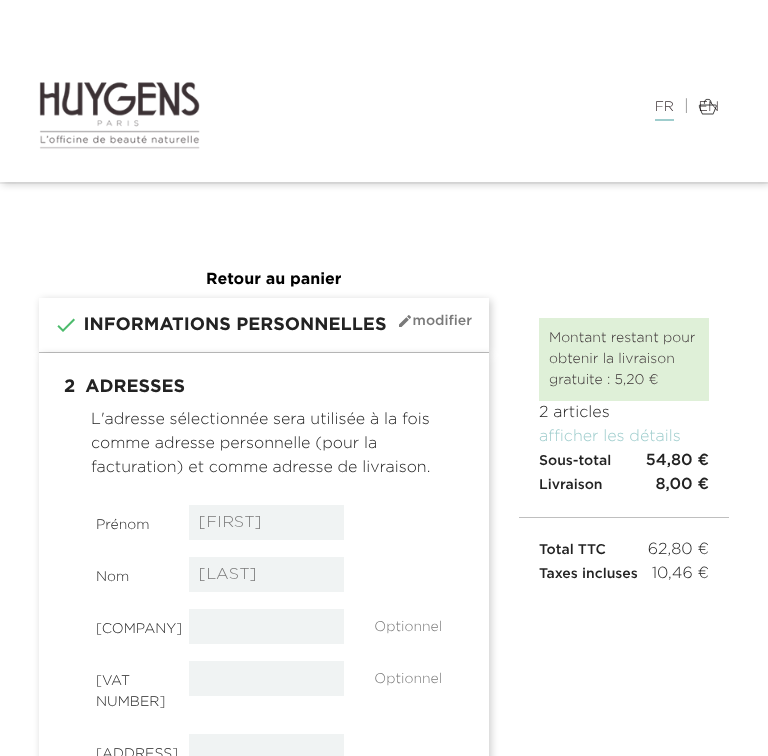 select on "8" 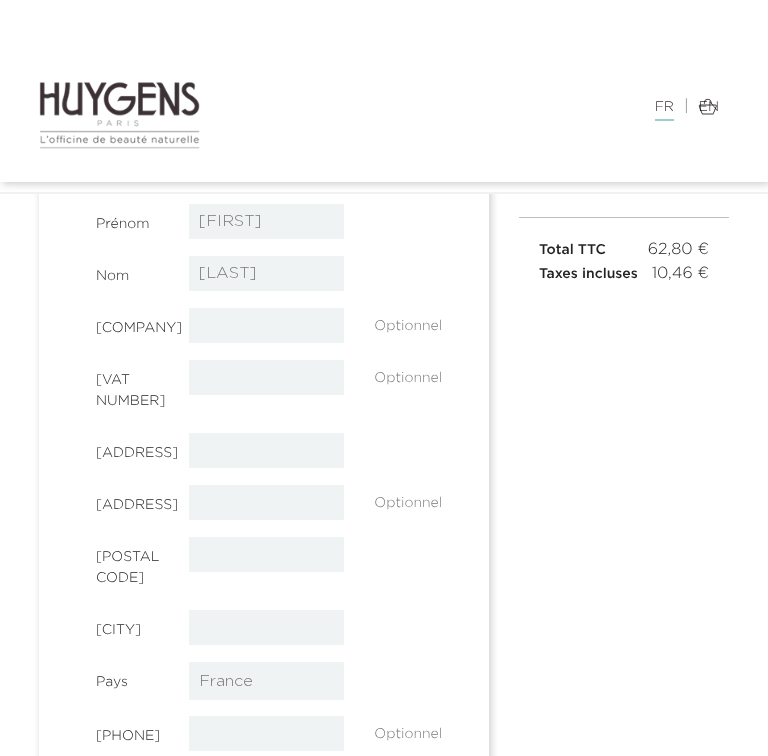 scroll, scrollTop: 258, scrollLeft: 0, axis: vertical 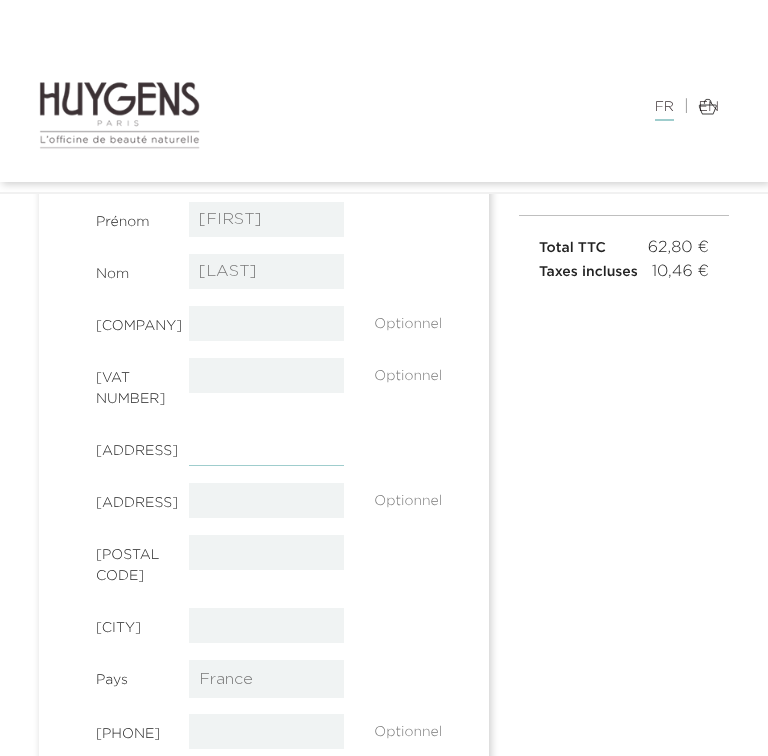 click at bounding box center [267, 448] 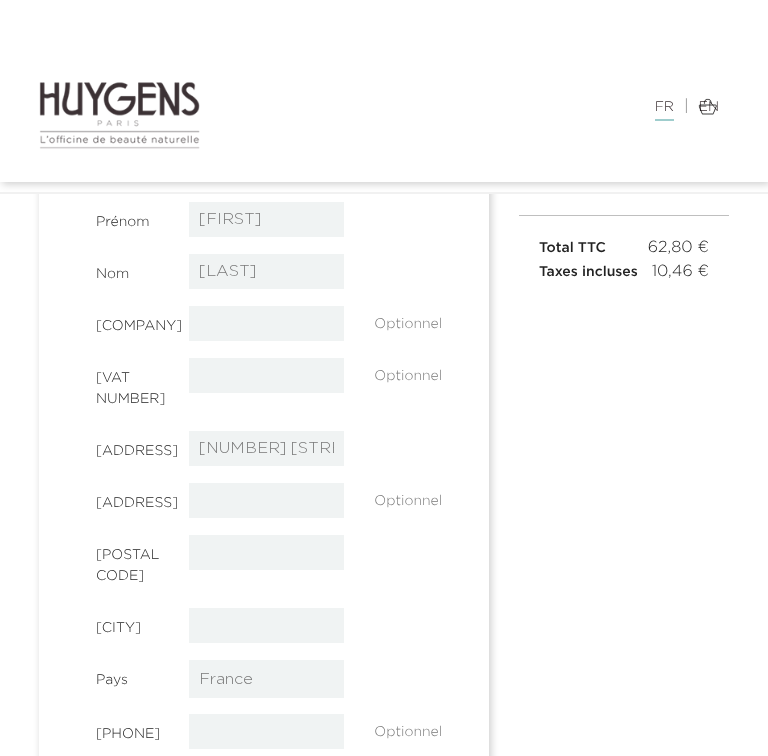 type on "44119" 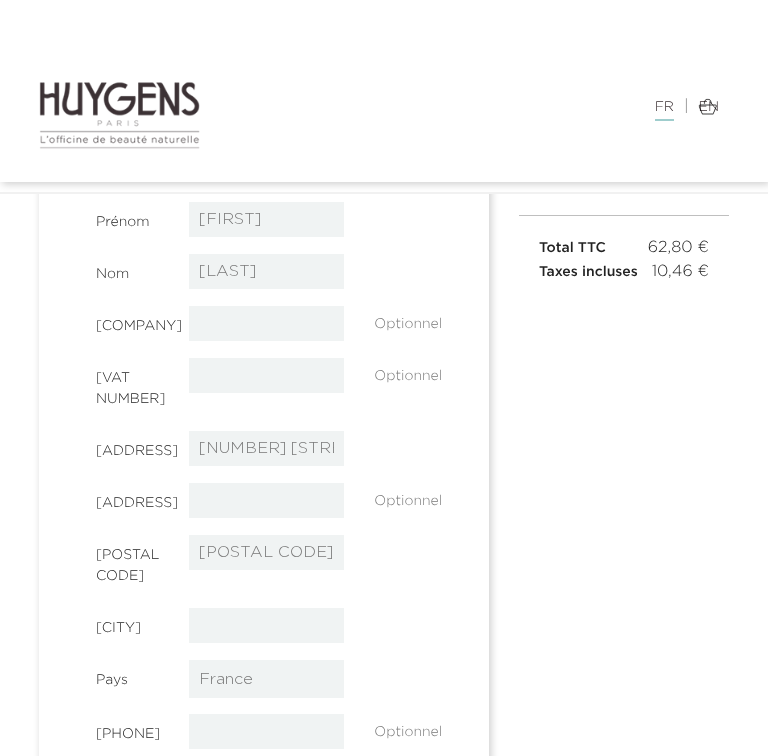 type on "44119 GRANDCHAMP DES FONTAINES" 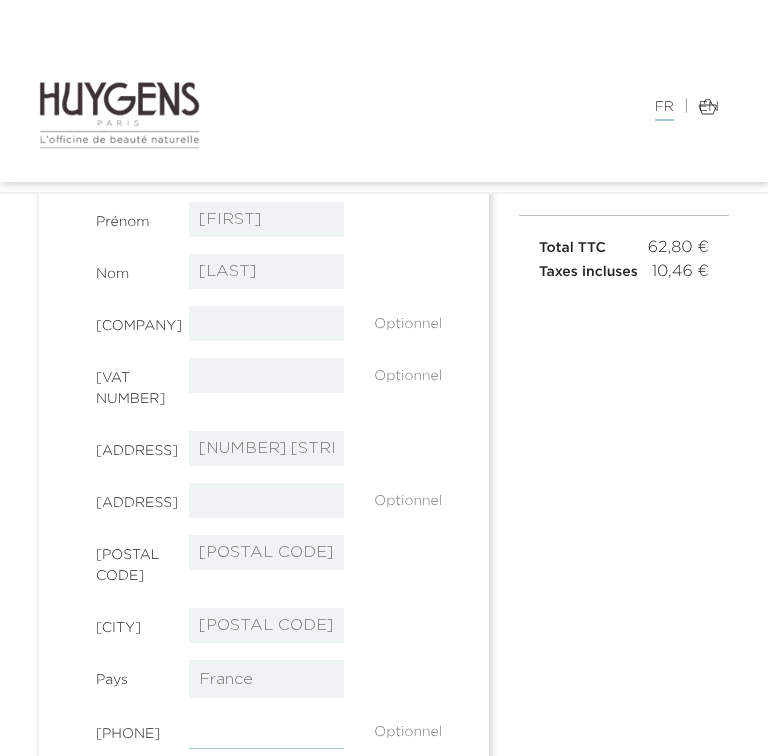 type on "0668913852" 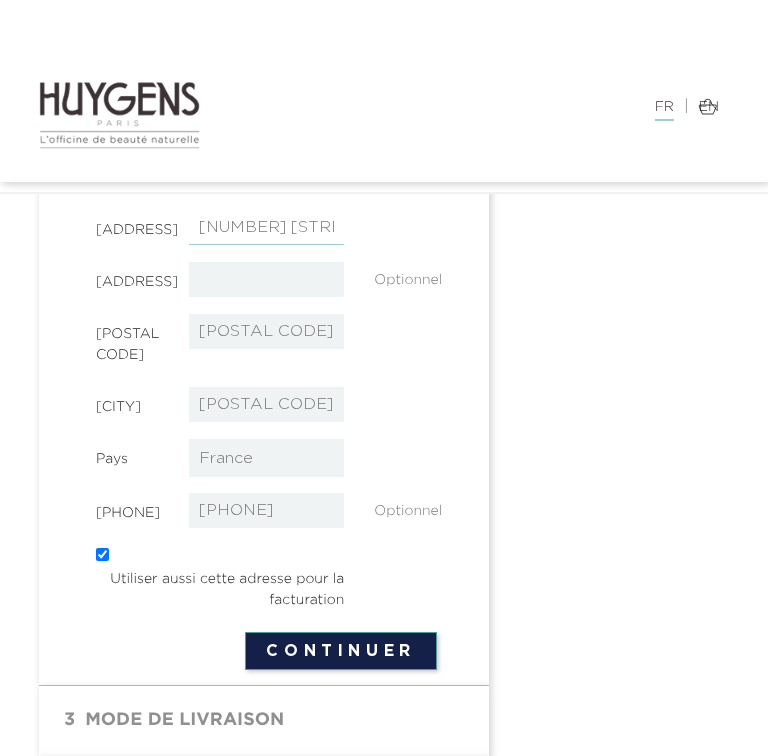 scroll, scrollTop: 480, scrollLeft: 0, axis: vertical 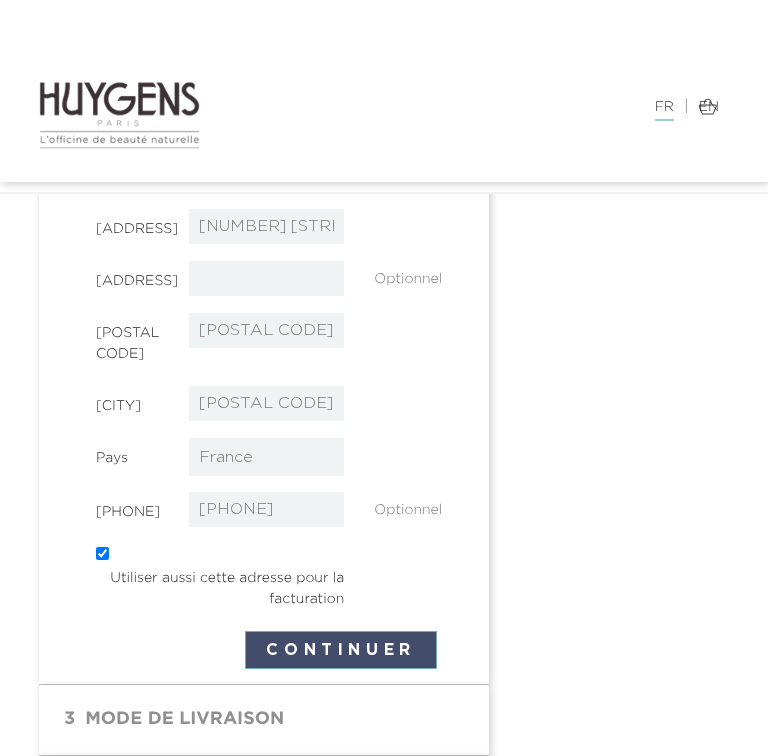 click on "Continuer" at bounding box center (341, 650) 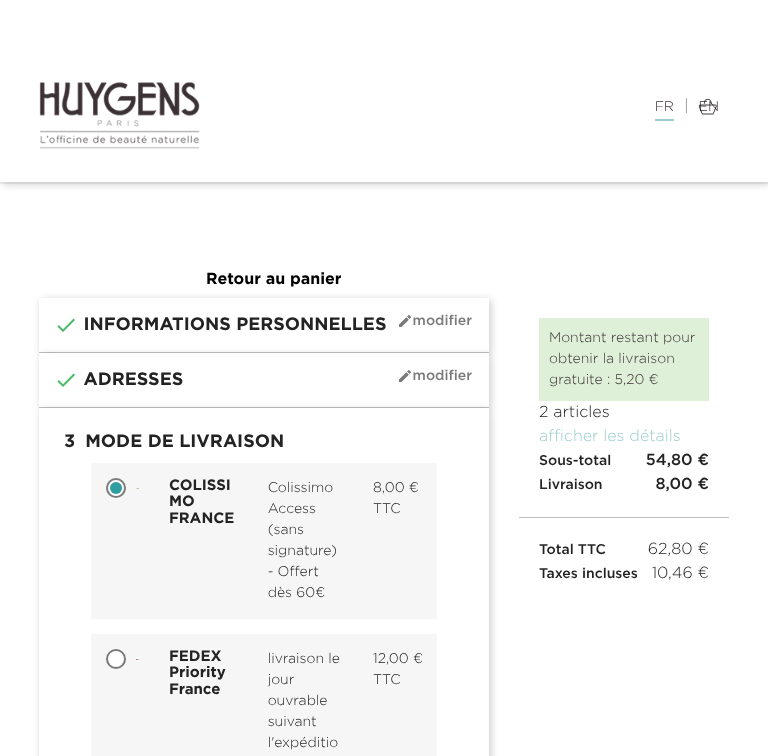 scroll, scrollTop: 0, scrollLeft: 0, axis: both 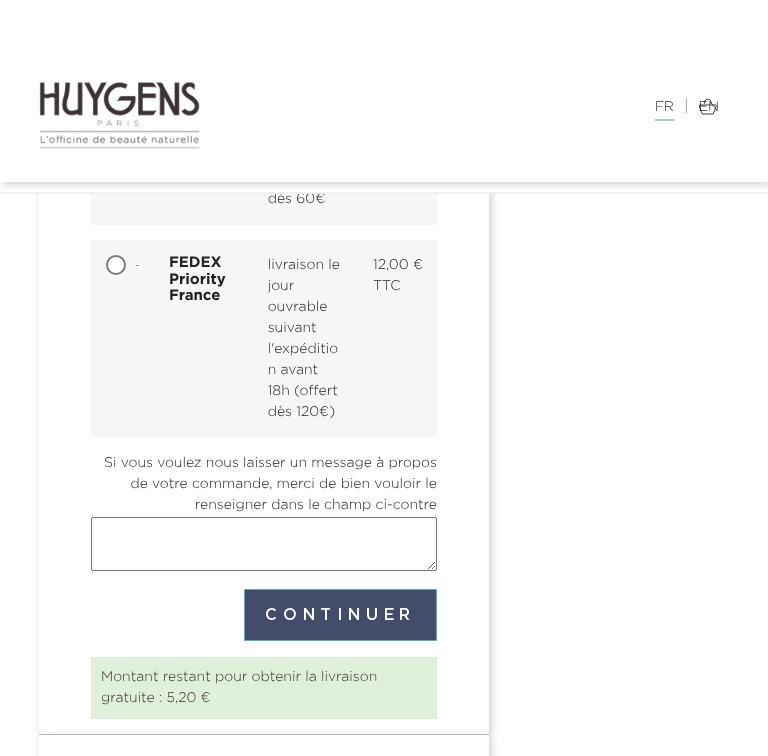 click on "Continuer" at bounding box center [340, 615] 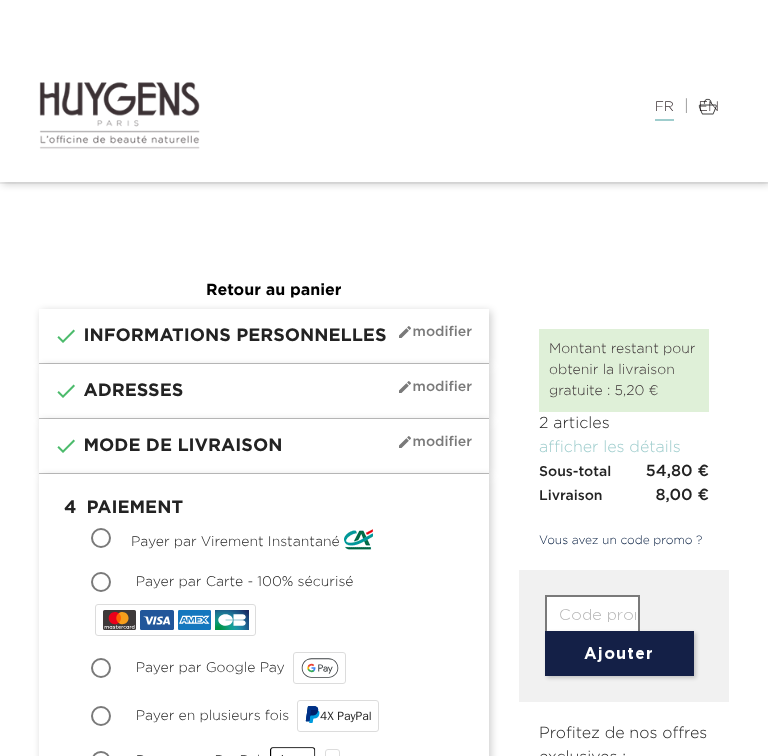 scroll, scrollTop: 0, scrollLeft: 0, axis: both 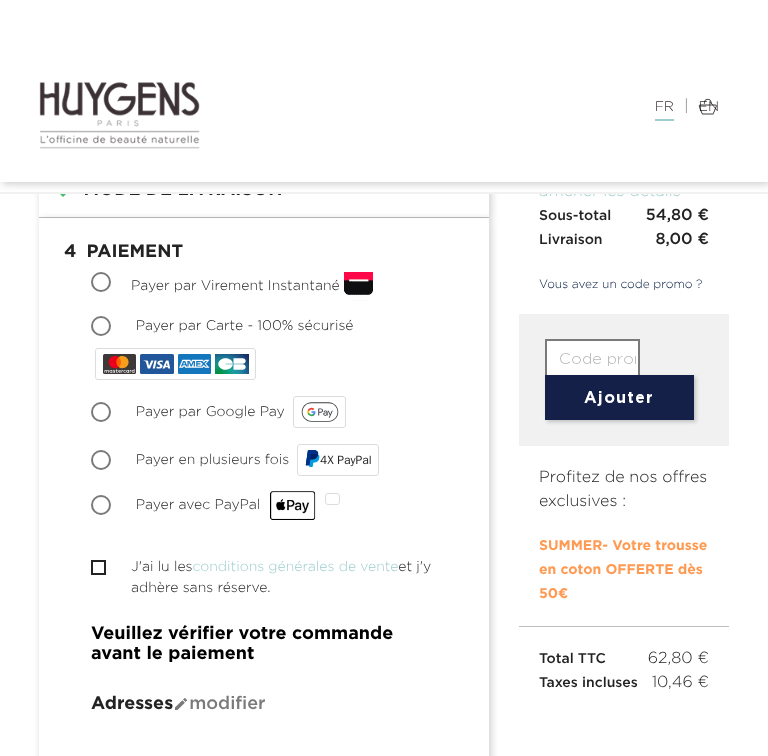click on "Payer par Virement Instantané" at bounding box center [103, 284] 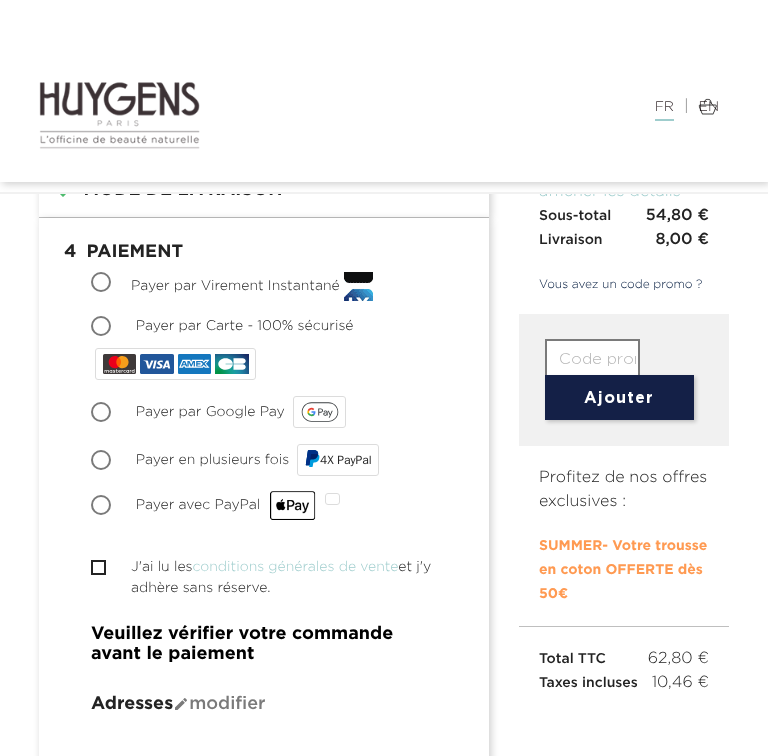 radio on "true" 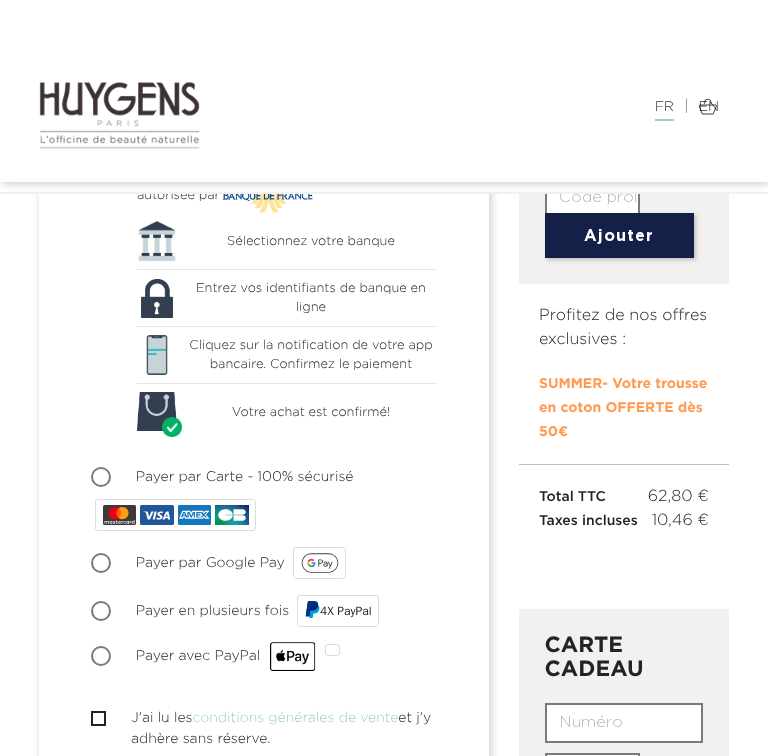 scroll, scrollTop: 325, scrollLeft: 0, axis: vertical 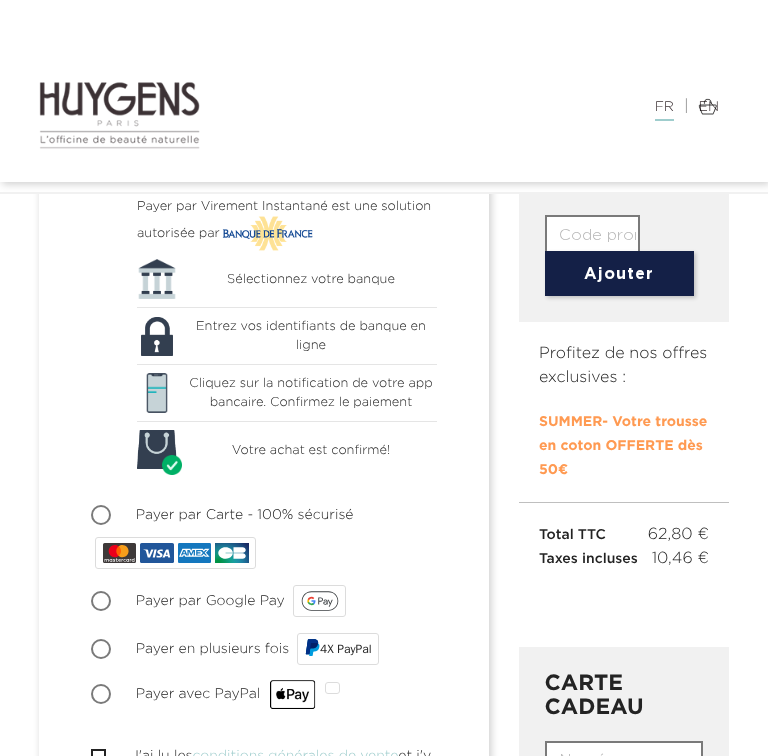 click on "Payer par Carte - 100% sécurisé" at bounding box center [245, 515] 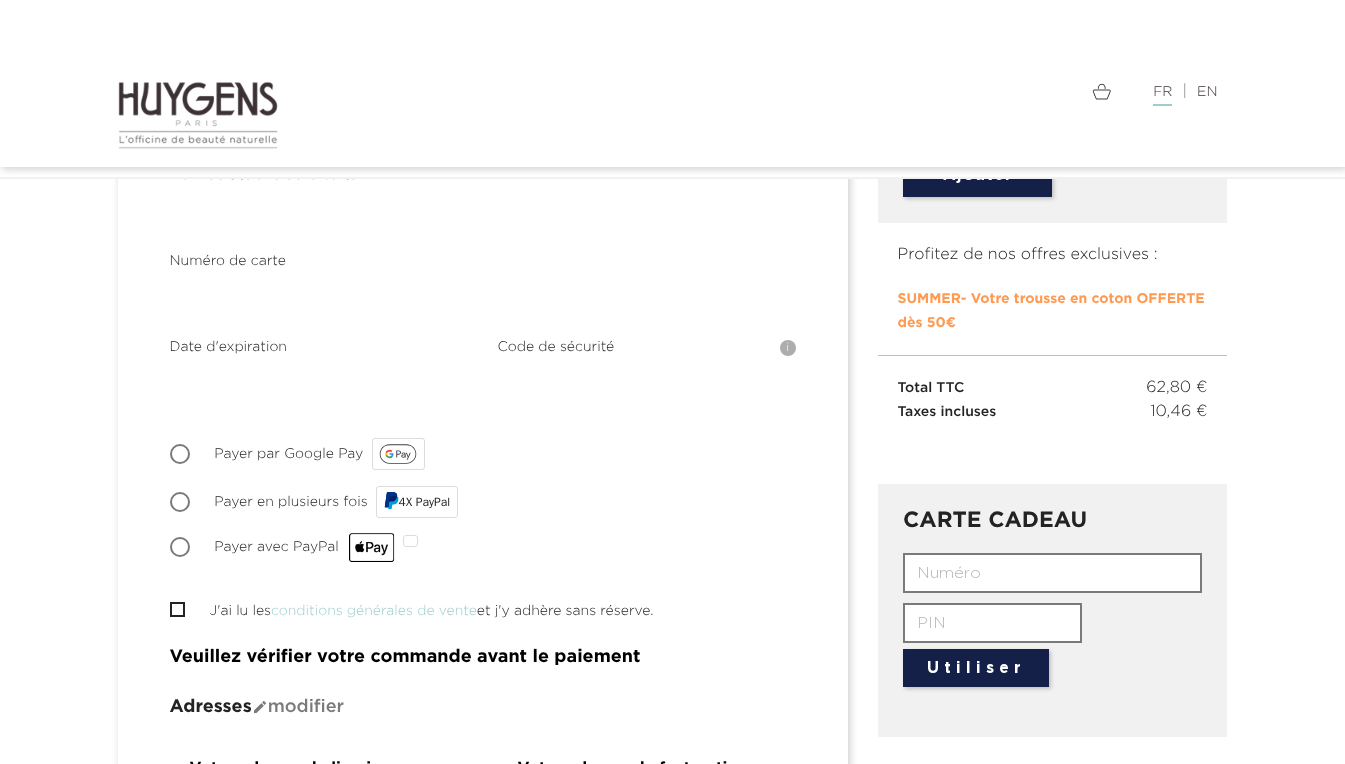 scroll, scrollTop: 483, scrollLeft: 0, axis: vertical 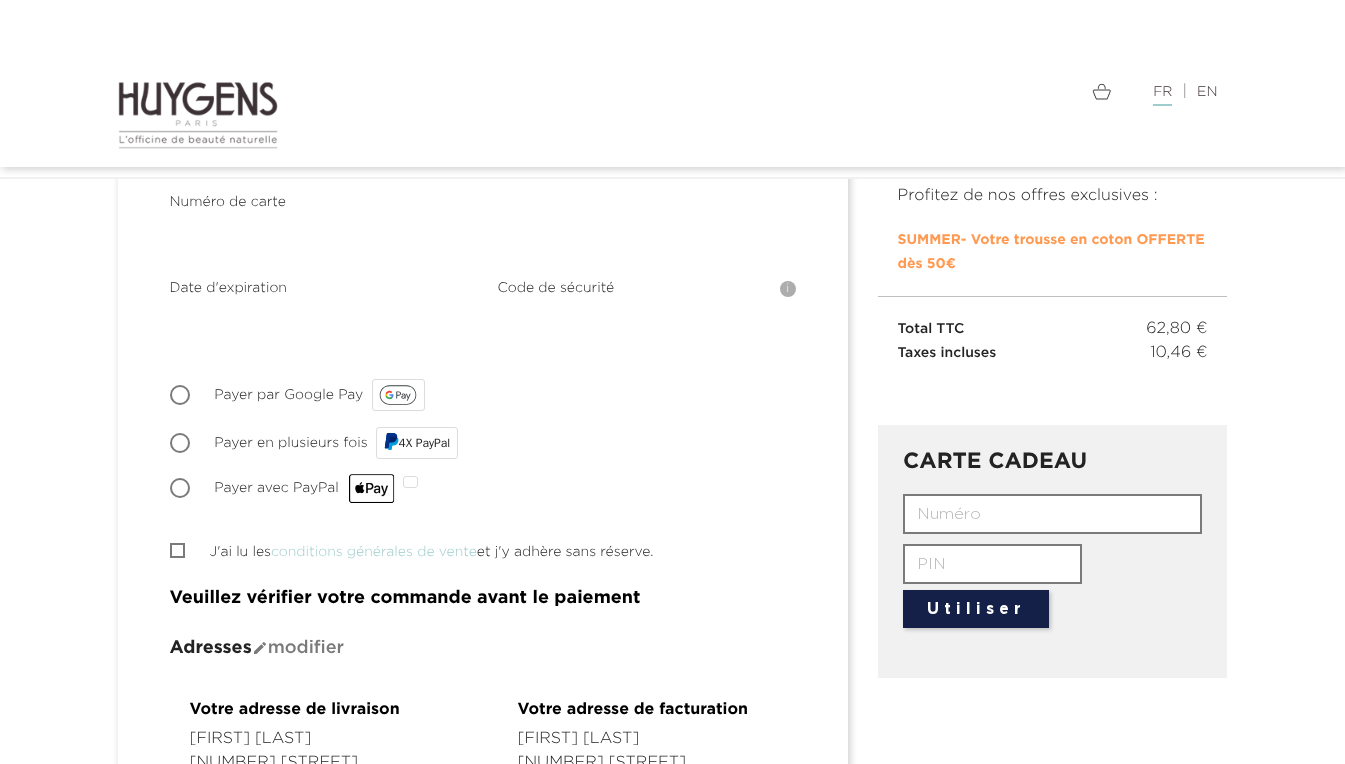 click on "J'ai lu les  conditions générales de vente  et j'y adhère sans réserve." at bounding box center [176, 550] 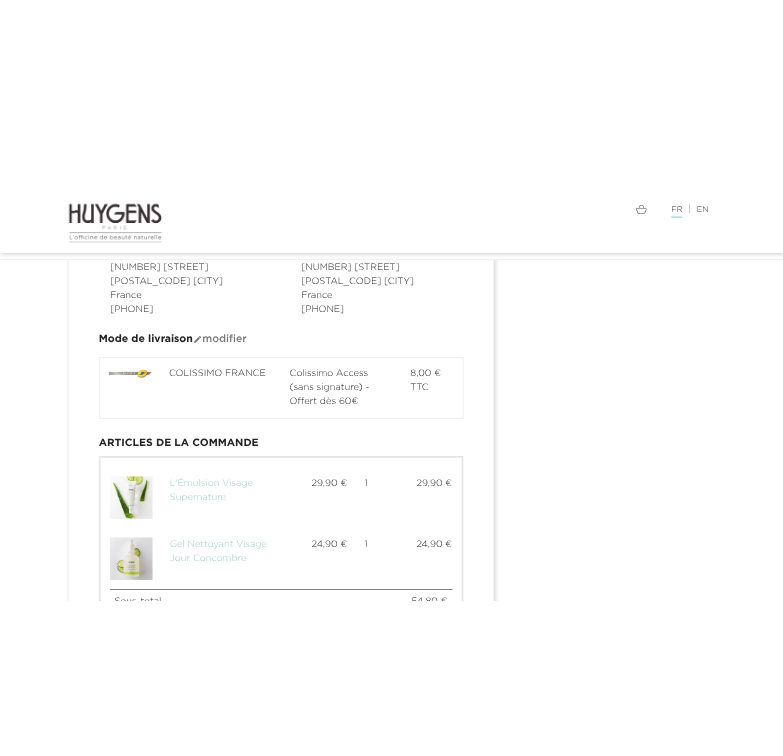 scroll, scrollTop: 1547, scrollLeft: 0, axis: vertical 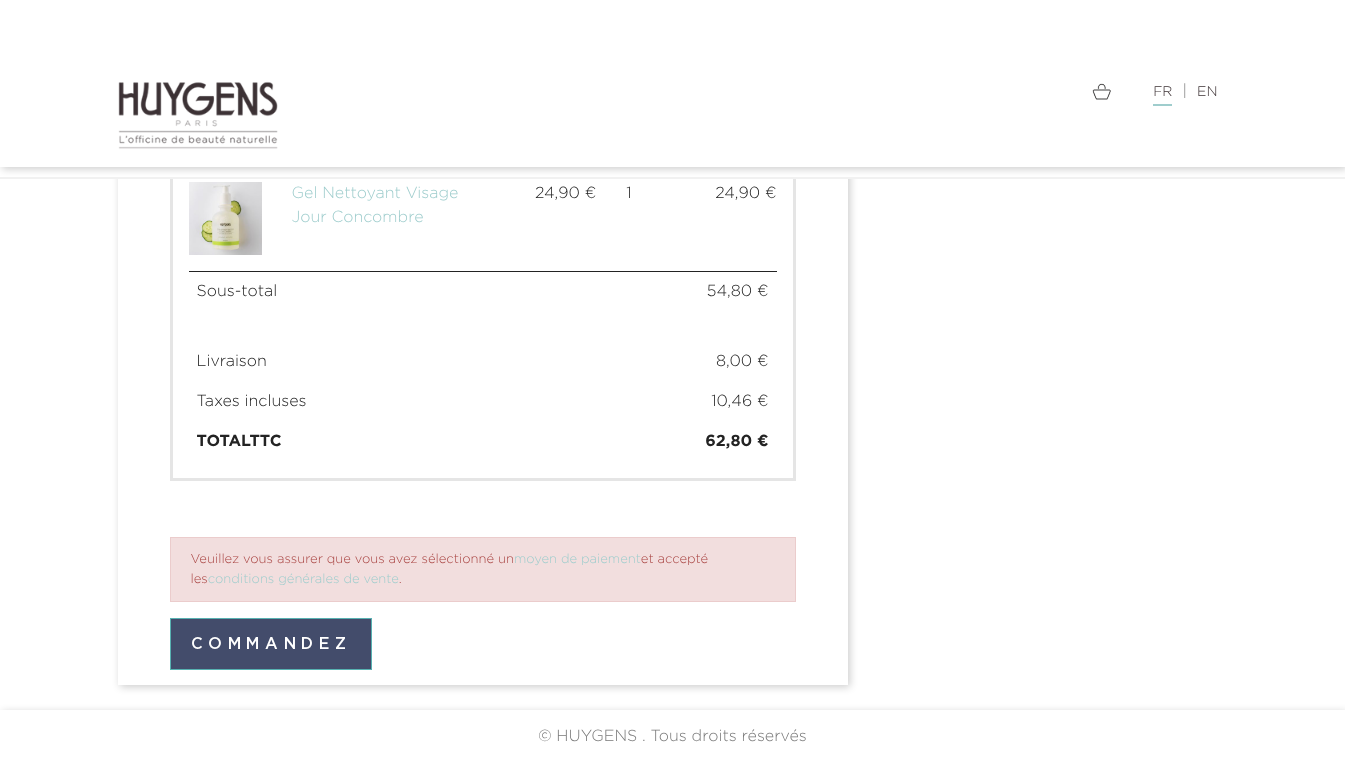 click on "Commandez" at bounding box center (271, 644) 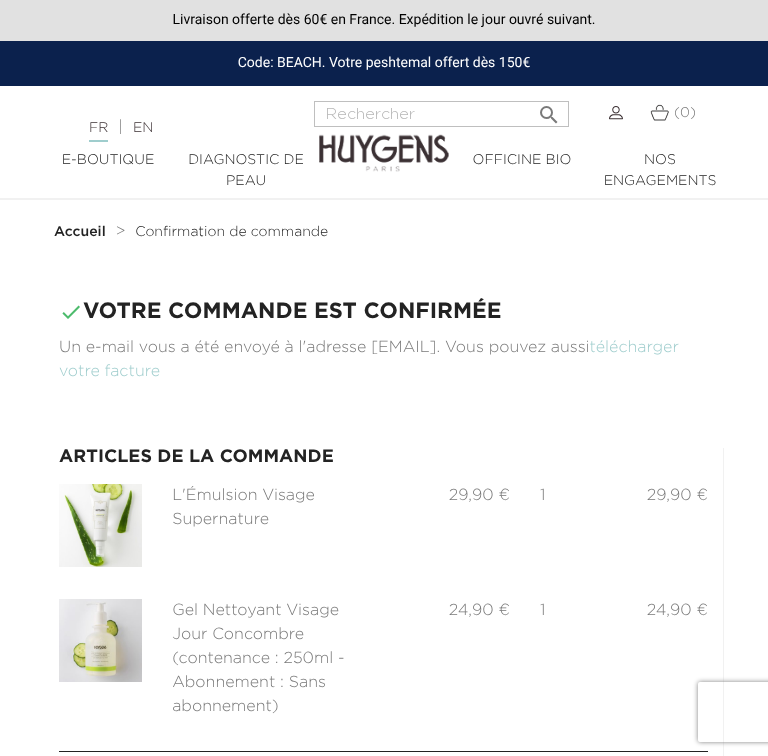 scroll, scrollTop: 0, scrollLeft: 0, axis: both 